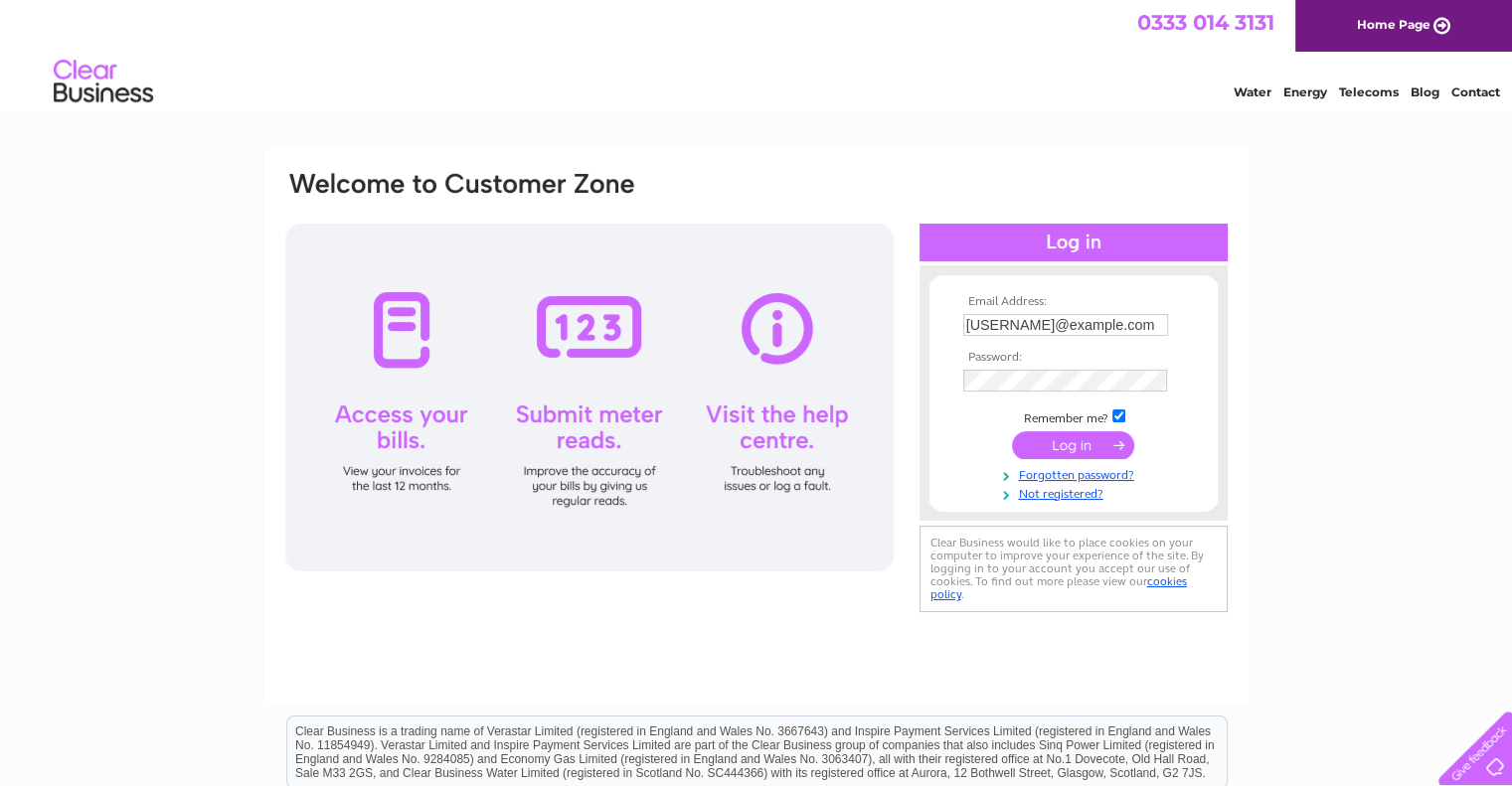 scroll, scrollTop: 0, scrollLeft: 0, axis: both 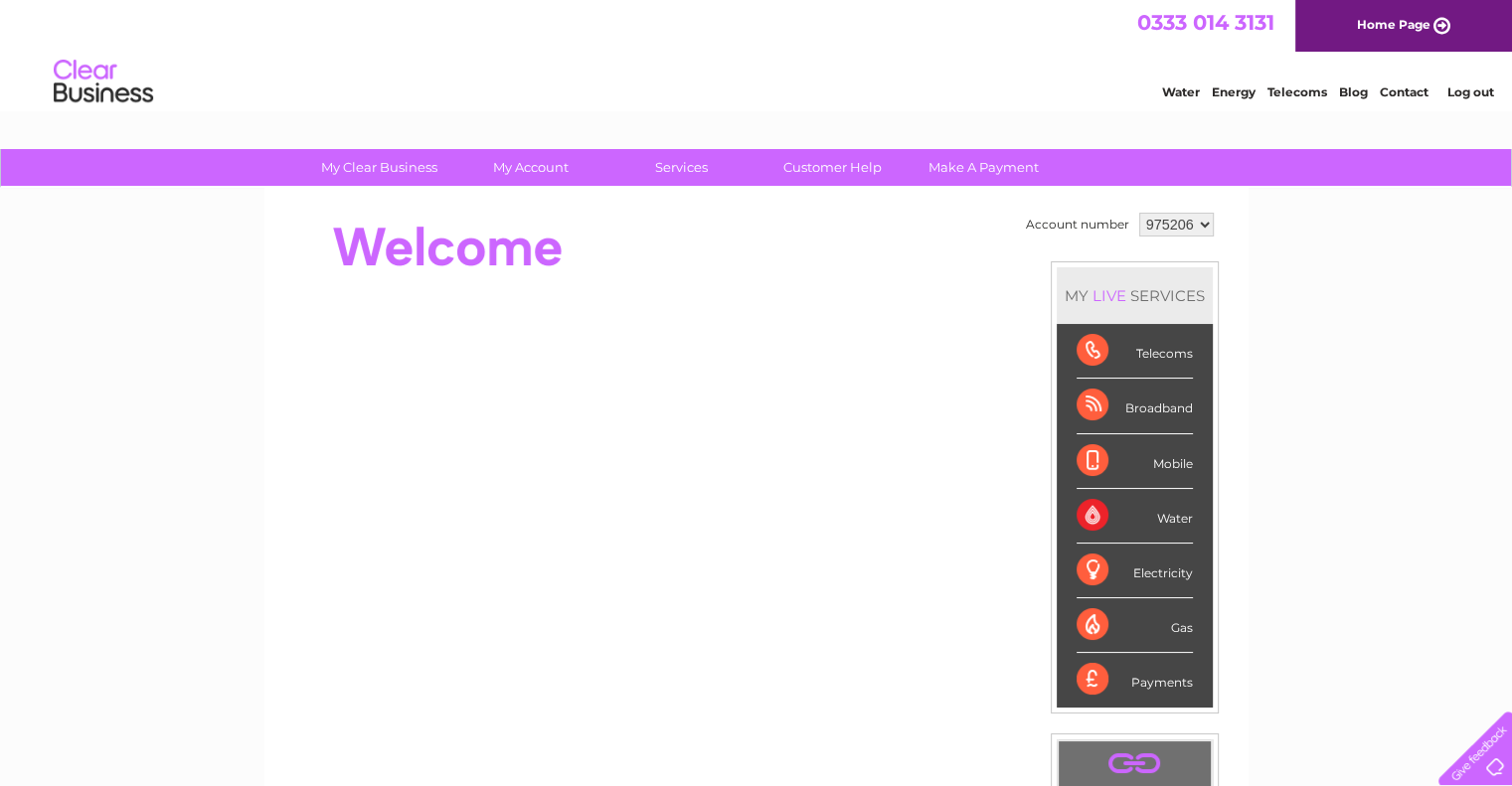 click on "975206
975208
994543" at bounding box center [1176, 225] 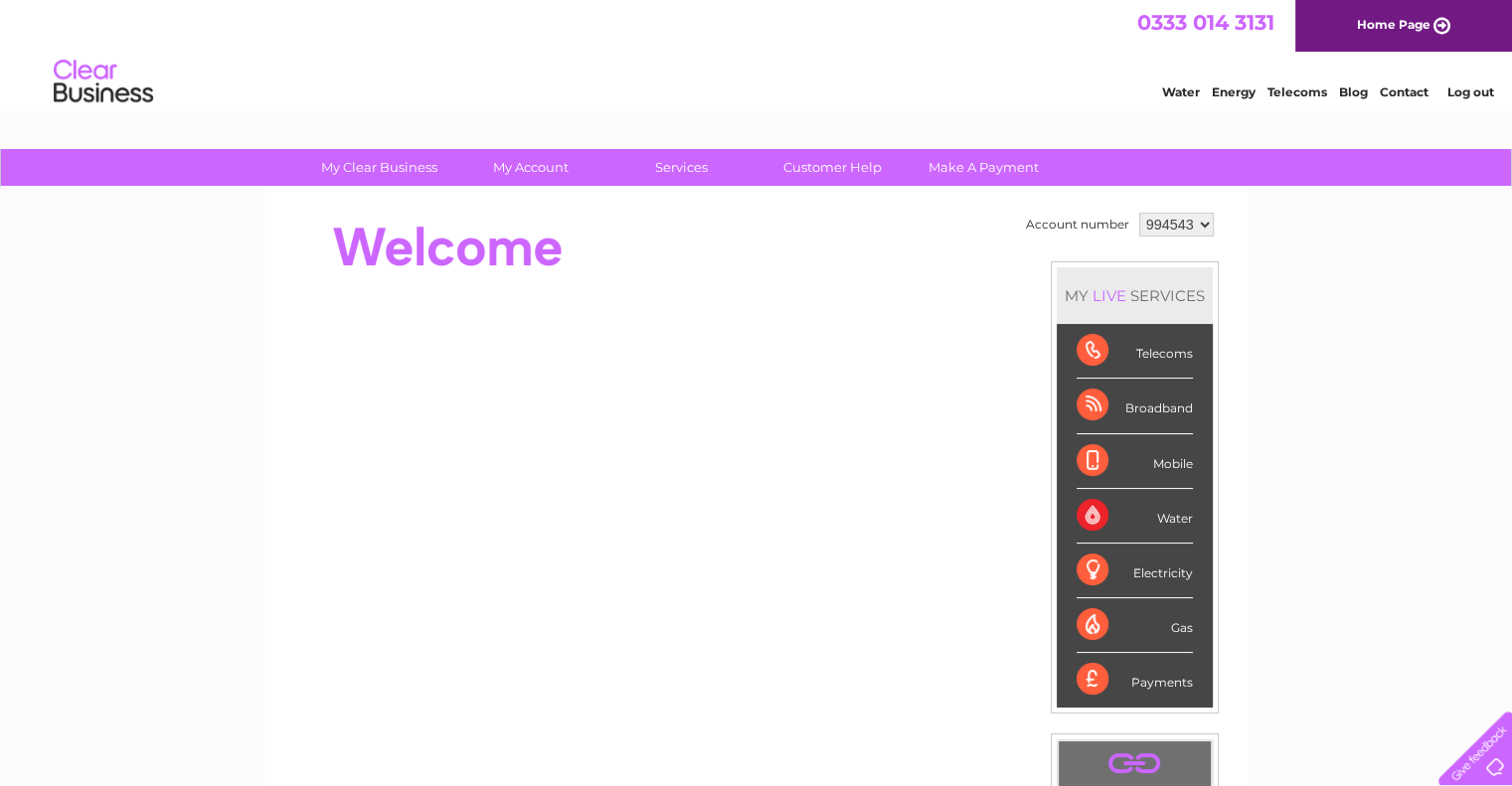 click on "975206
975208
994543" at bounding box center (1176, 225) 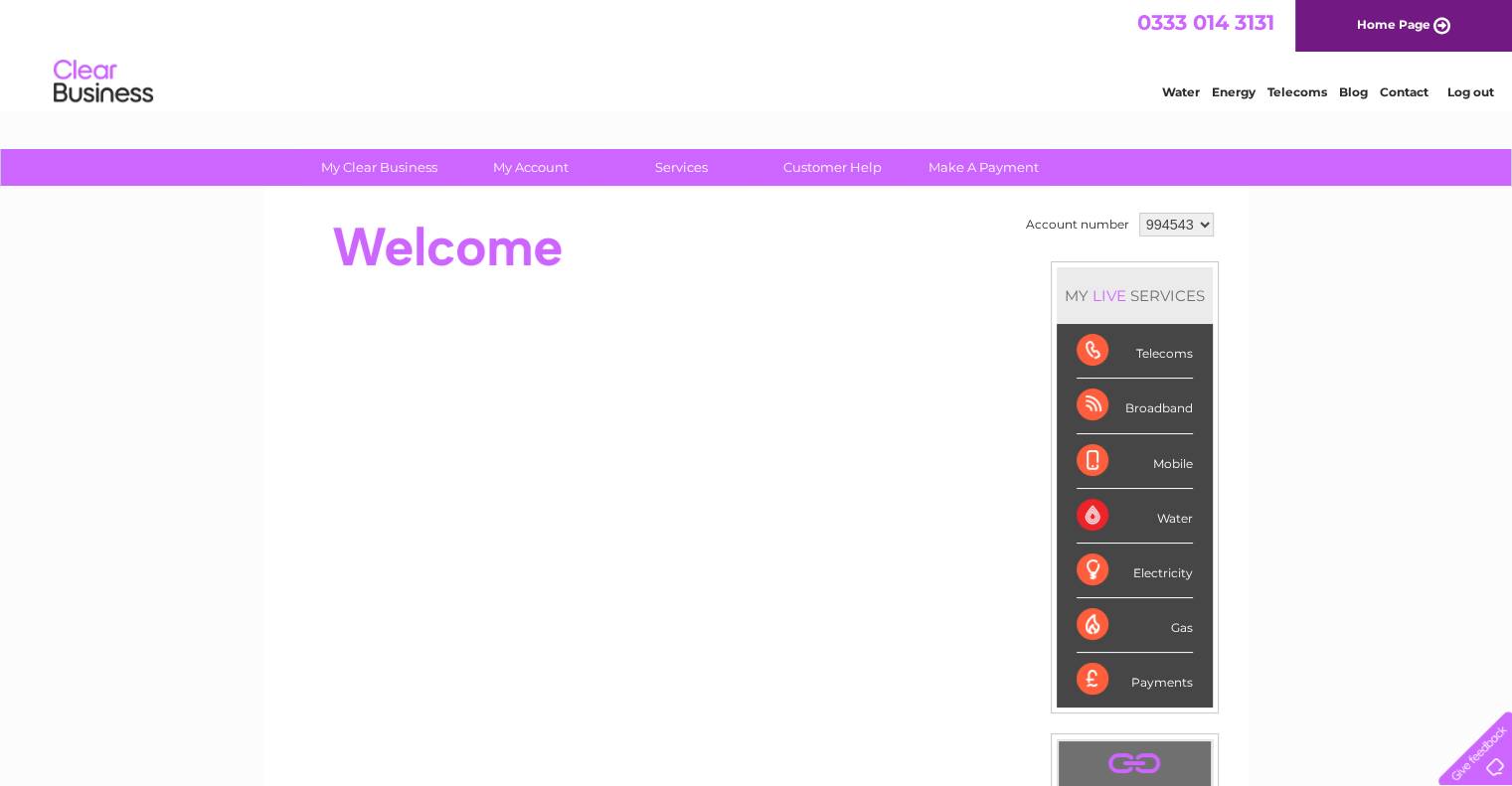 scroll, scrollTop: 0, scrollLeft: 0, axis: both 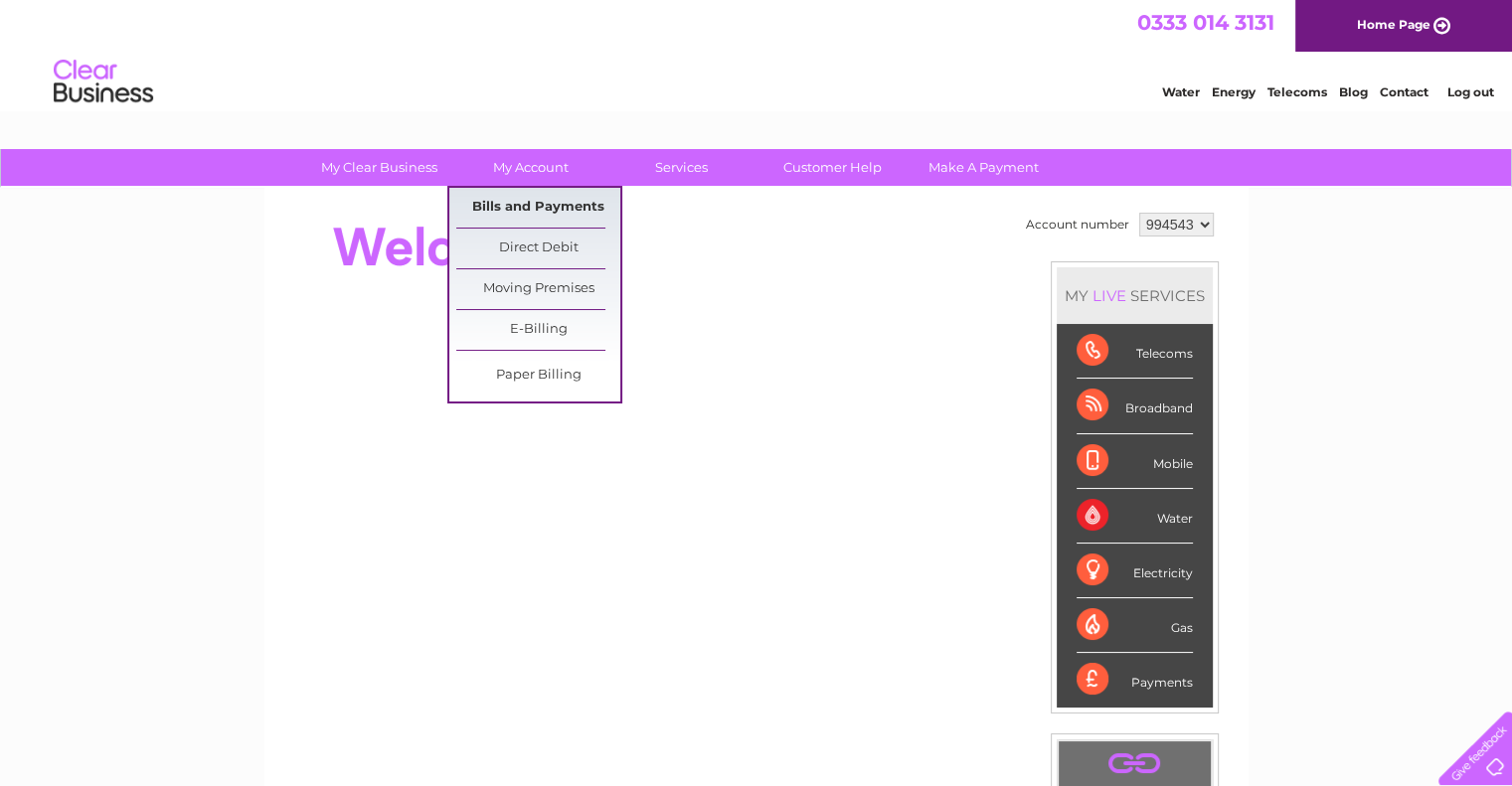 click on "Bills and Payments" at bounding box center (538, 208) 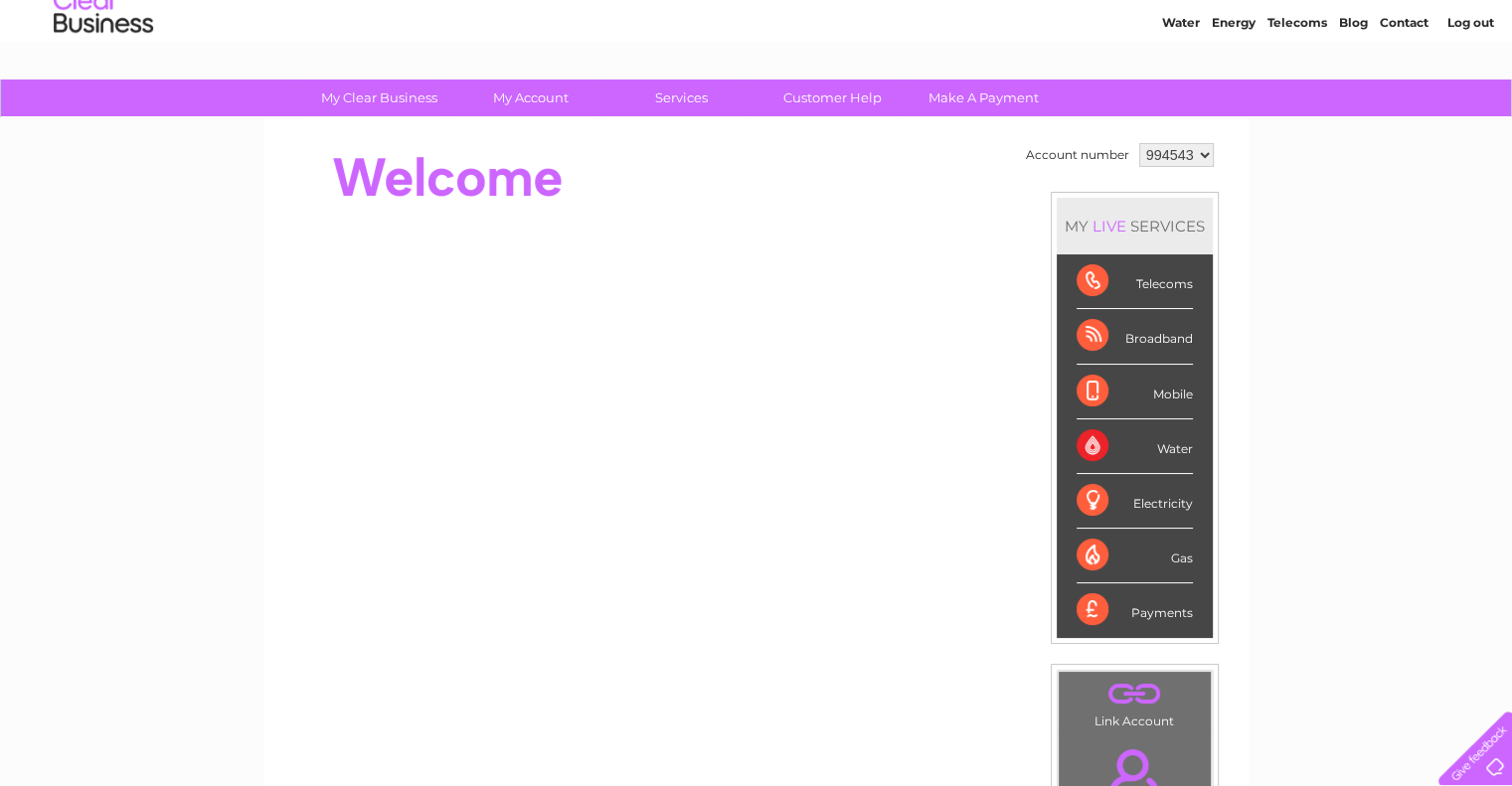 scroll, scrollTop: 68, scrollLeft: 0, axis: vertical 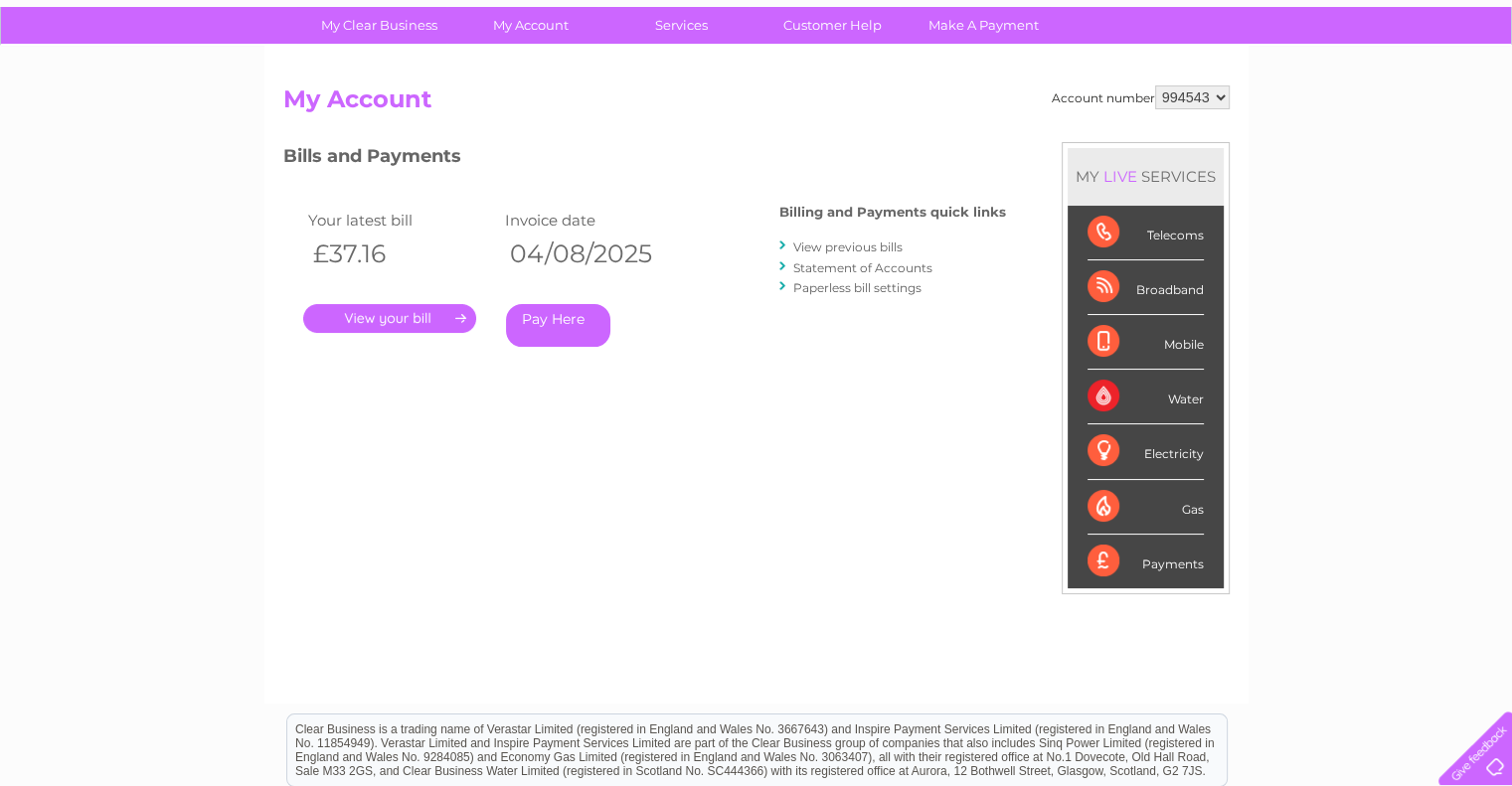 click on "." at bounding box center (390, 318) 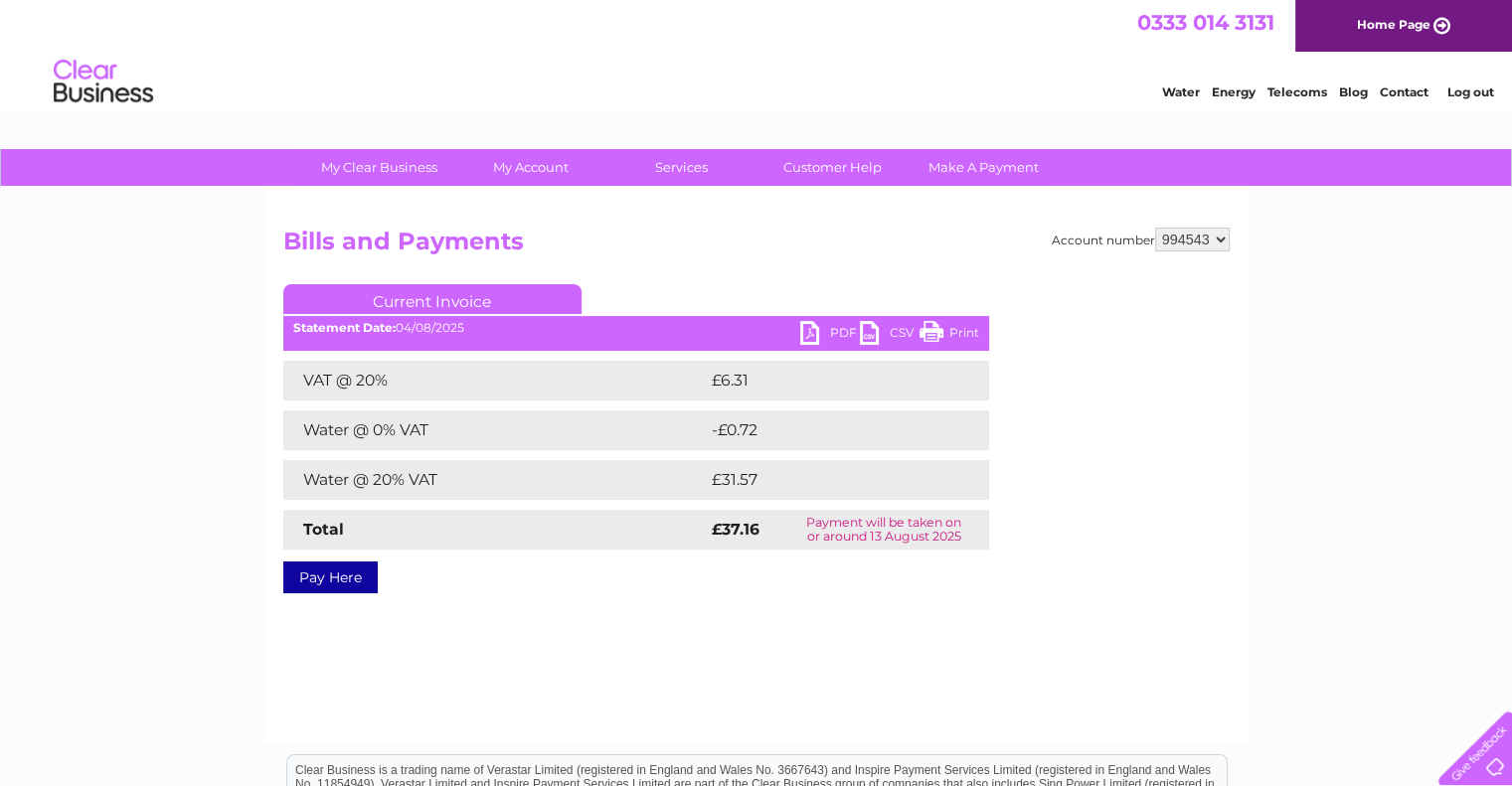 scroll, scrollTop: 0, scrollLeft: 0, axis: both 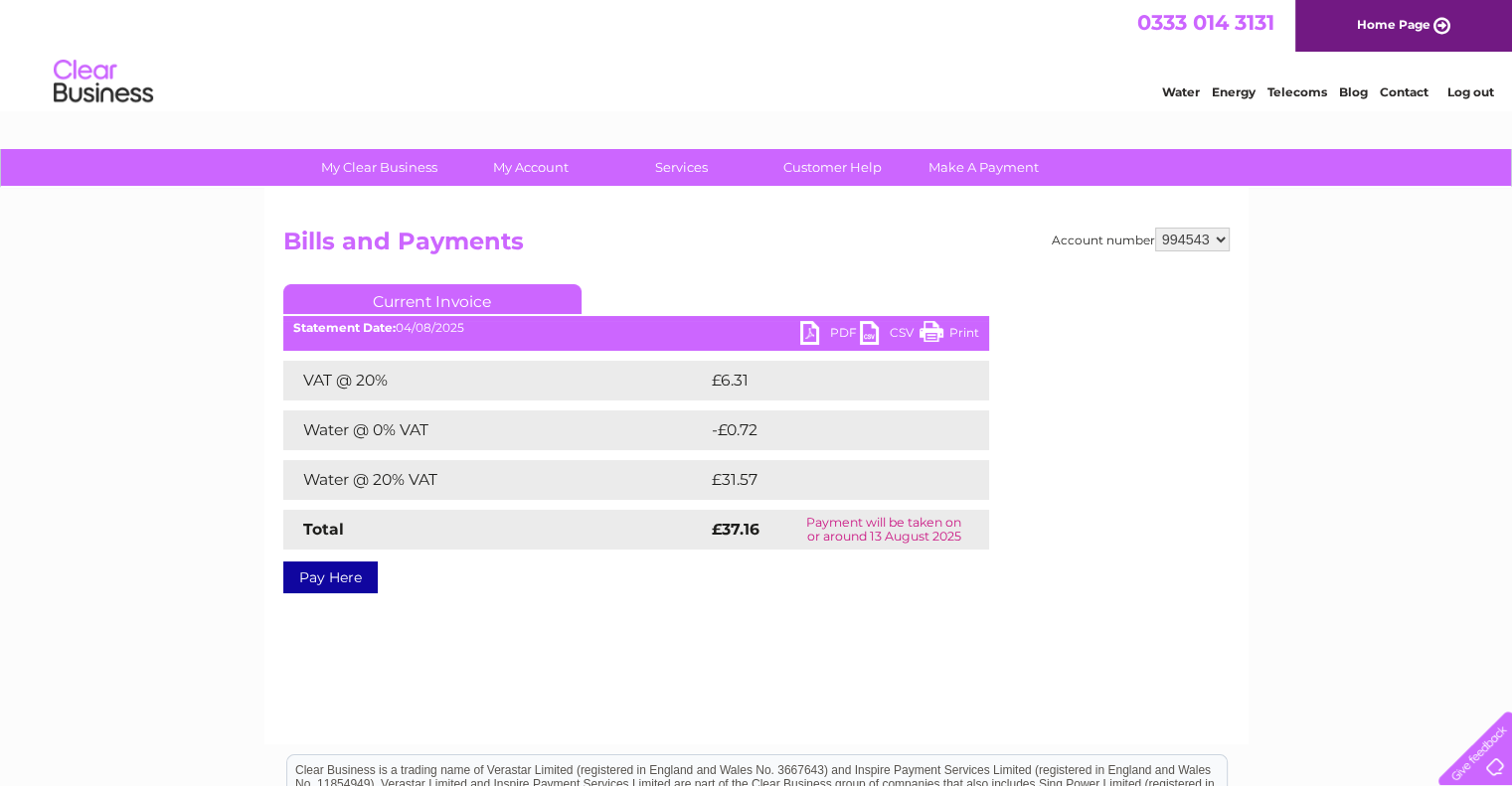 click on "PDF" at bounding box center (830, 335) 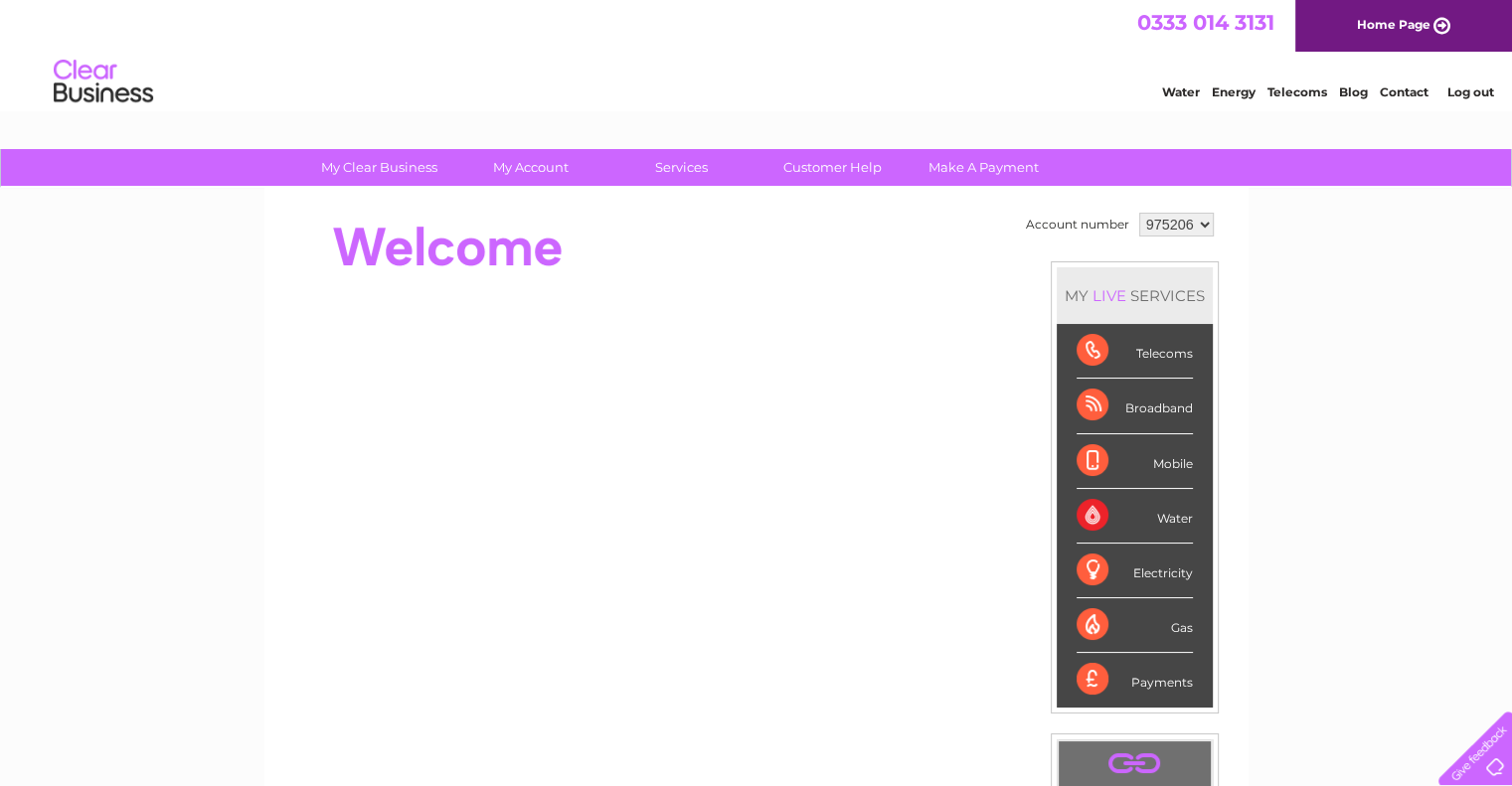 scroll, scrollTop: 0, scrollLeft: 0, axis: both 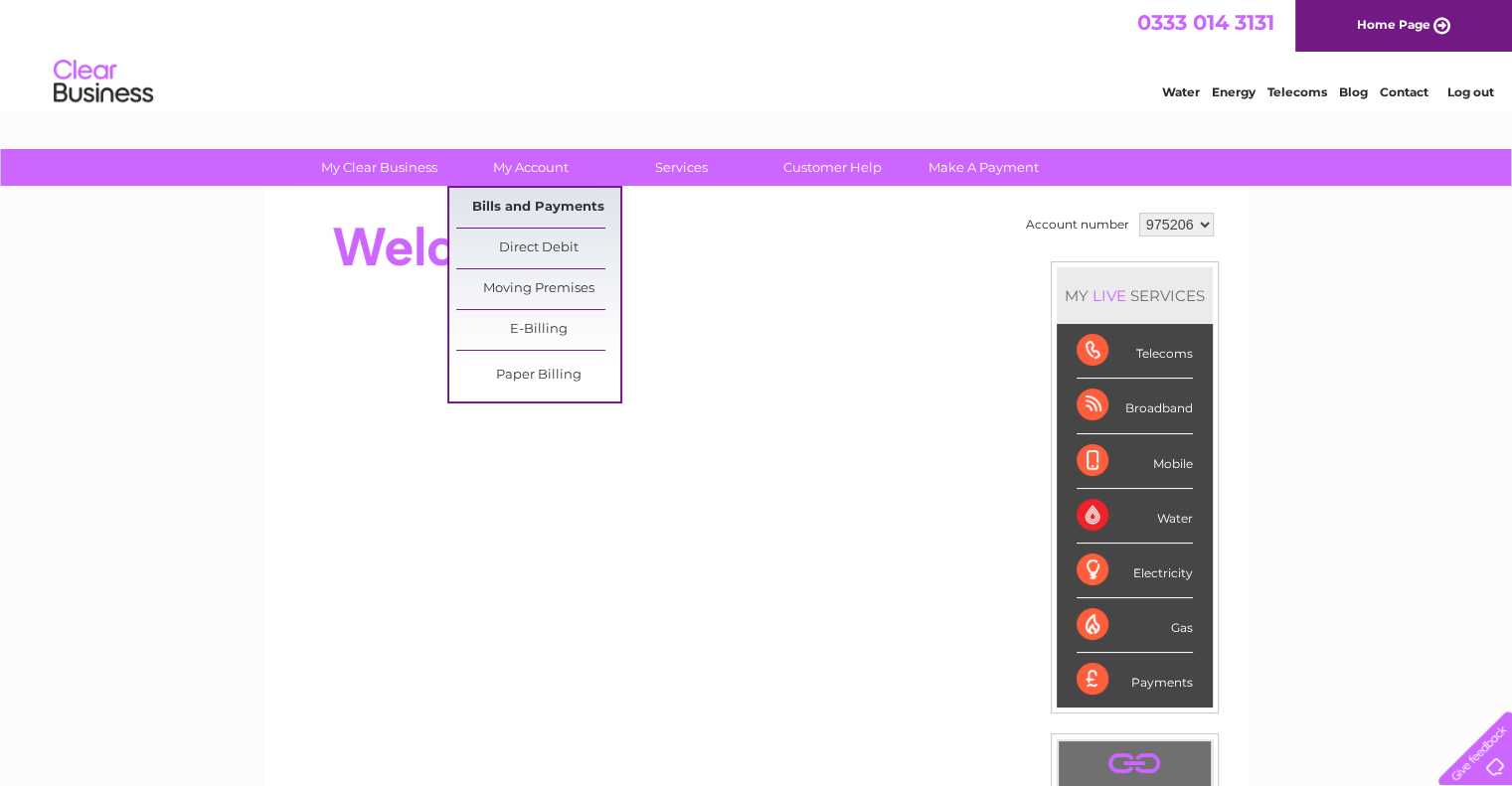 click on "Bills and Payments" at bounding box center [538, 208] 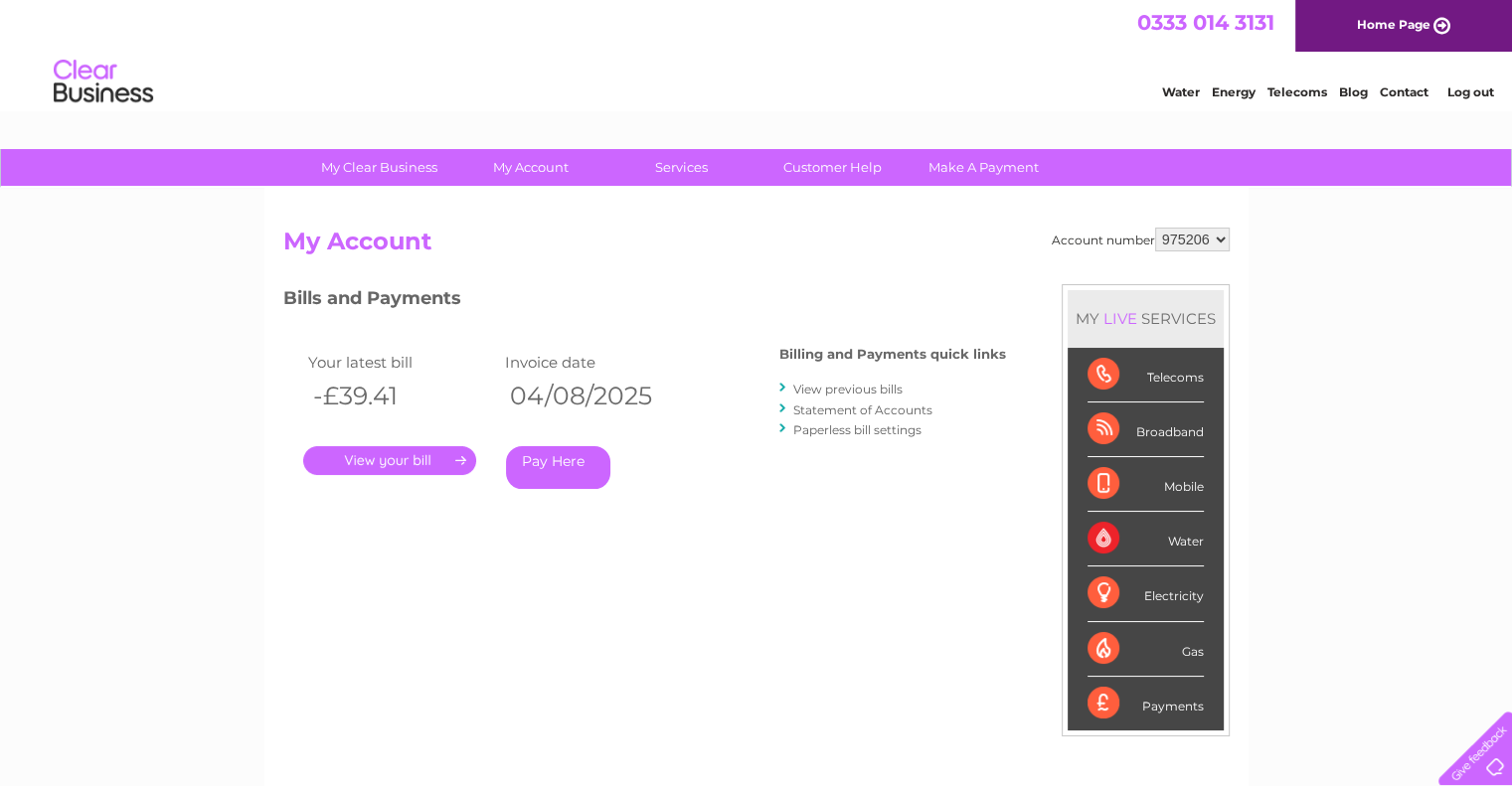 scroll, scrollTop: 0, scrollLeft: 0, axis: both 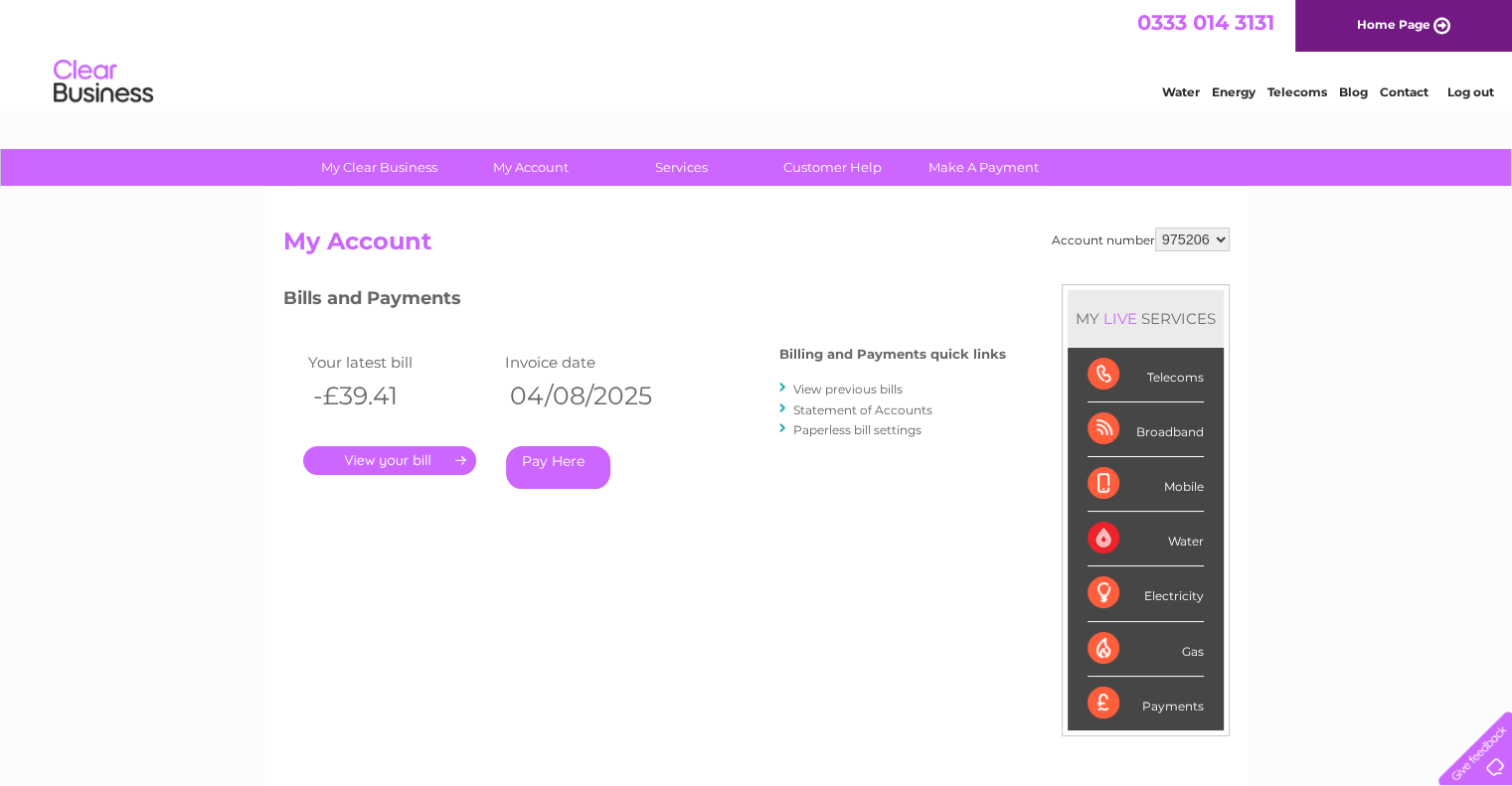 click on "." at bounding box center [390, 460] 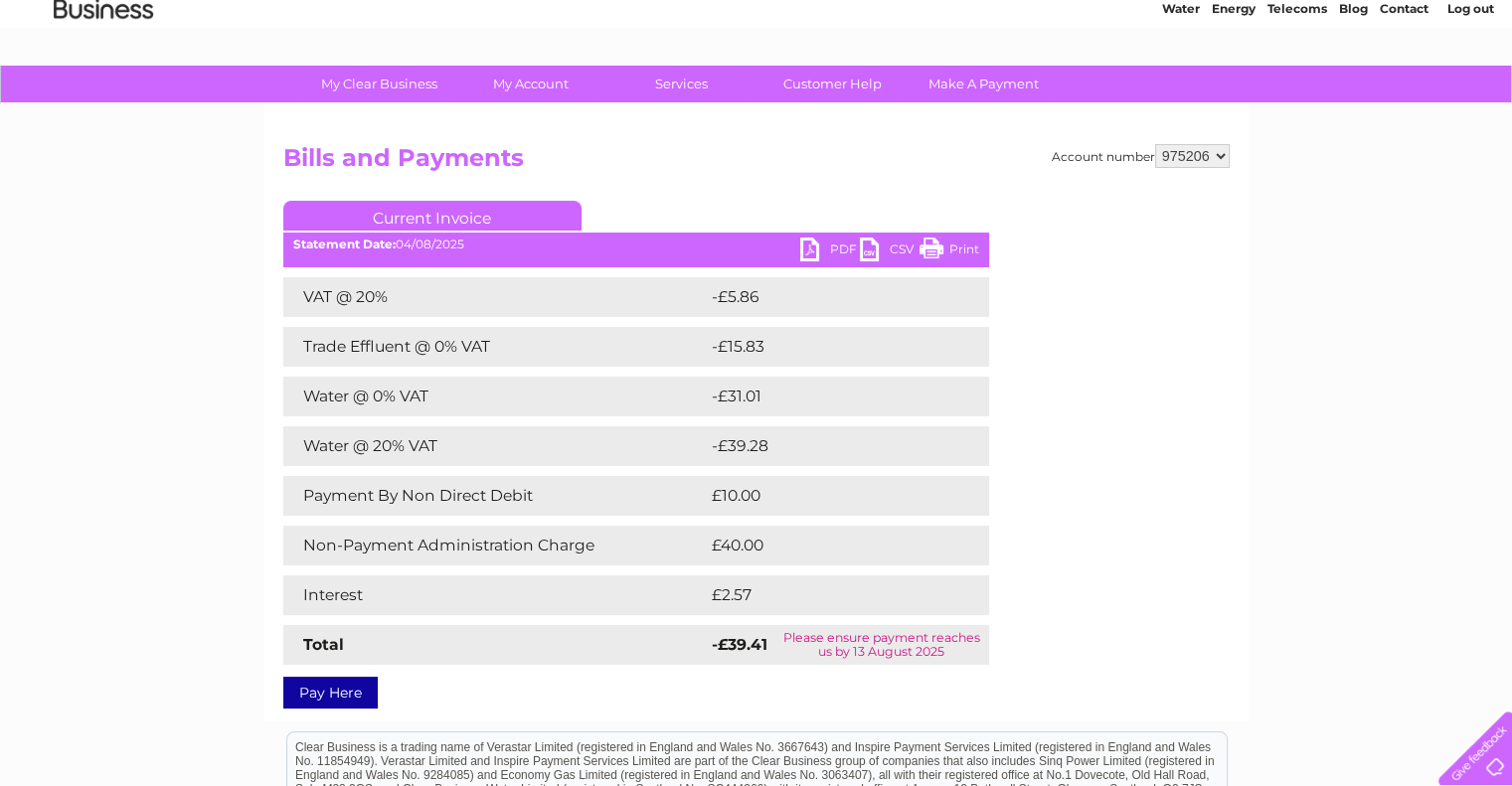 scroll, scrollTop: 89, scrollLeft: 0, axis: vertical 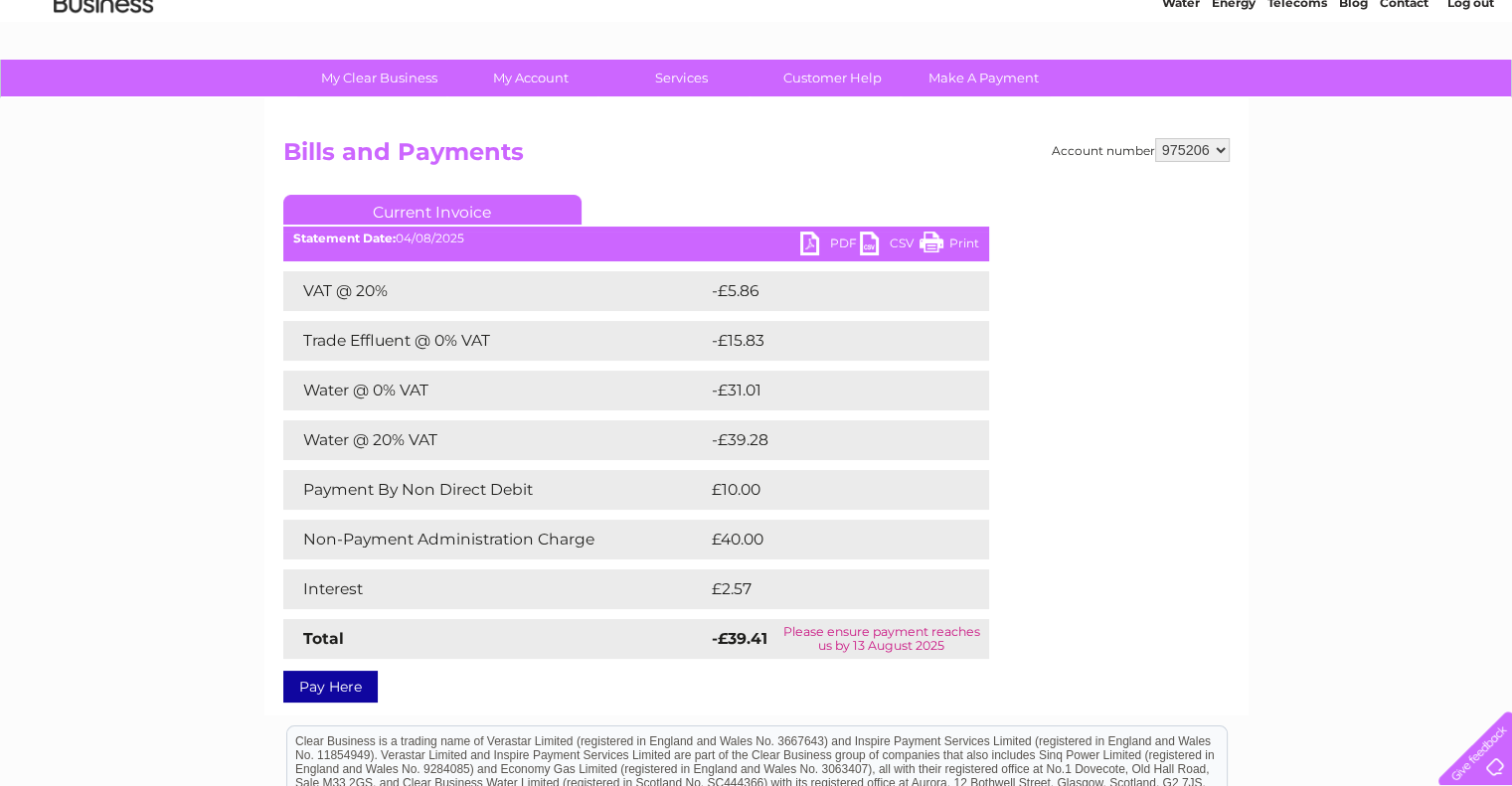 click on "PDF" at bounding box center (830, 245) 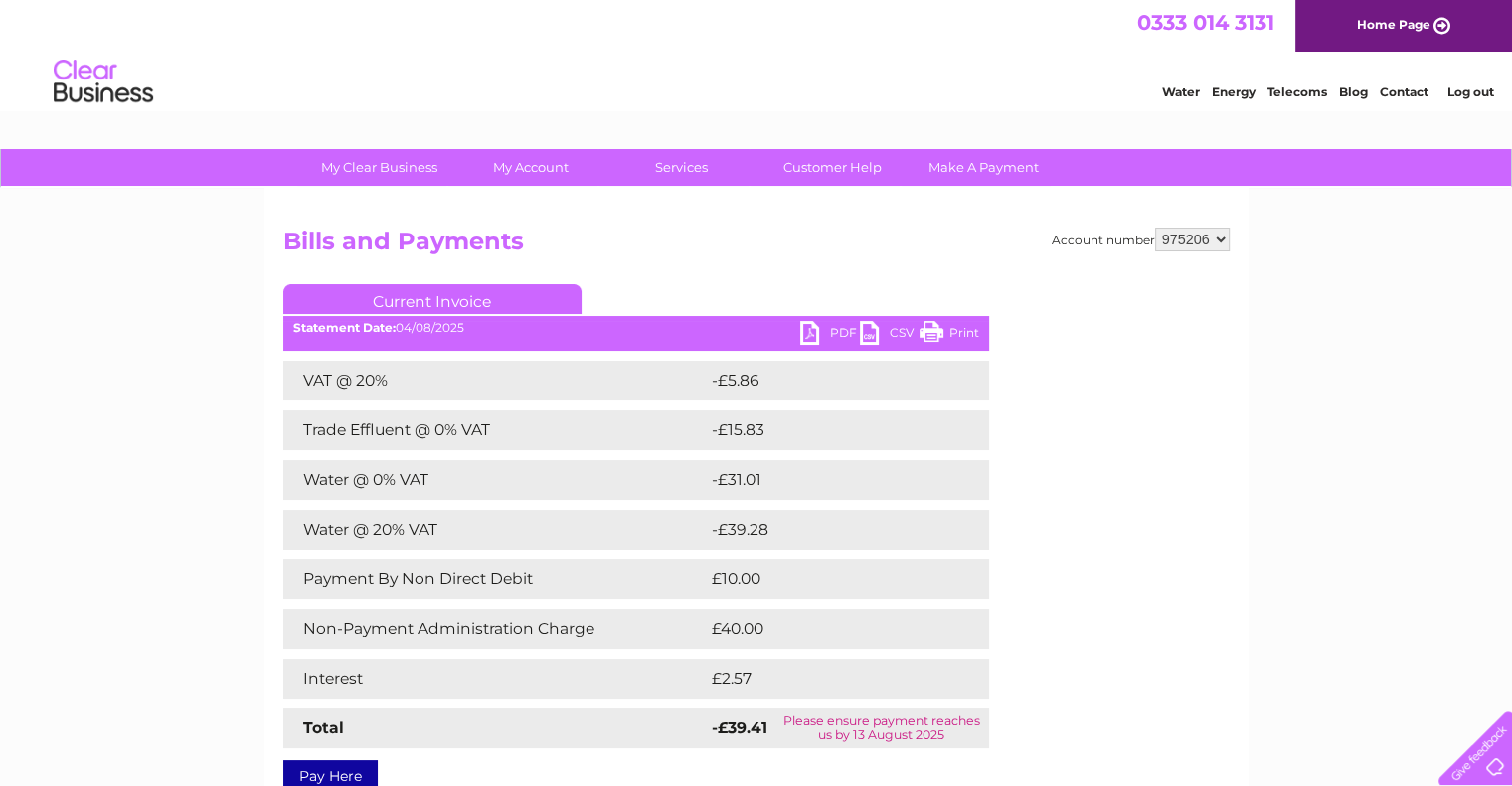 click on "975206
975208
994543" at bounding box center (1192, 239) 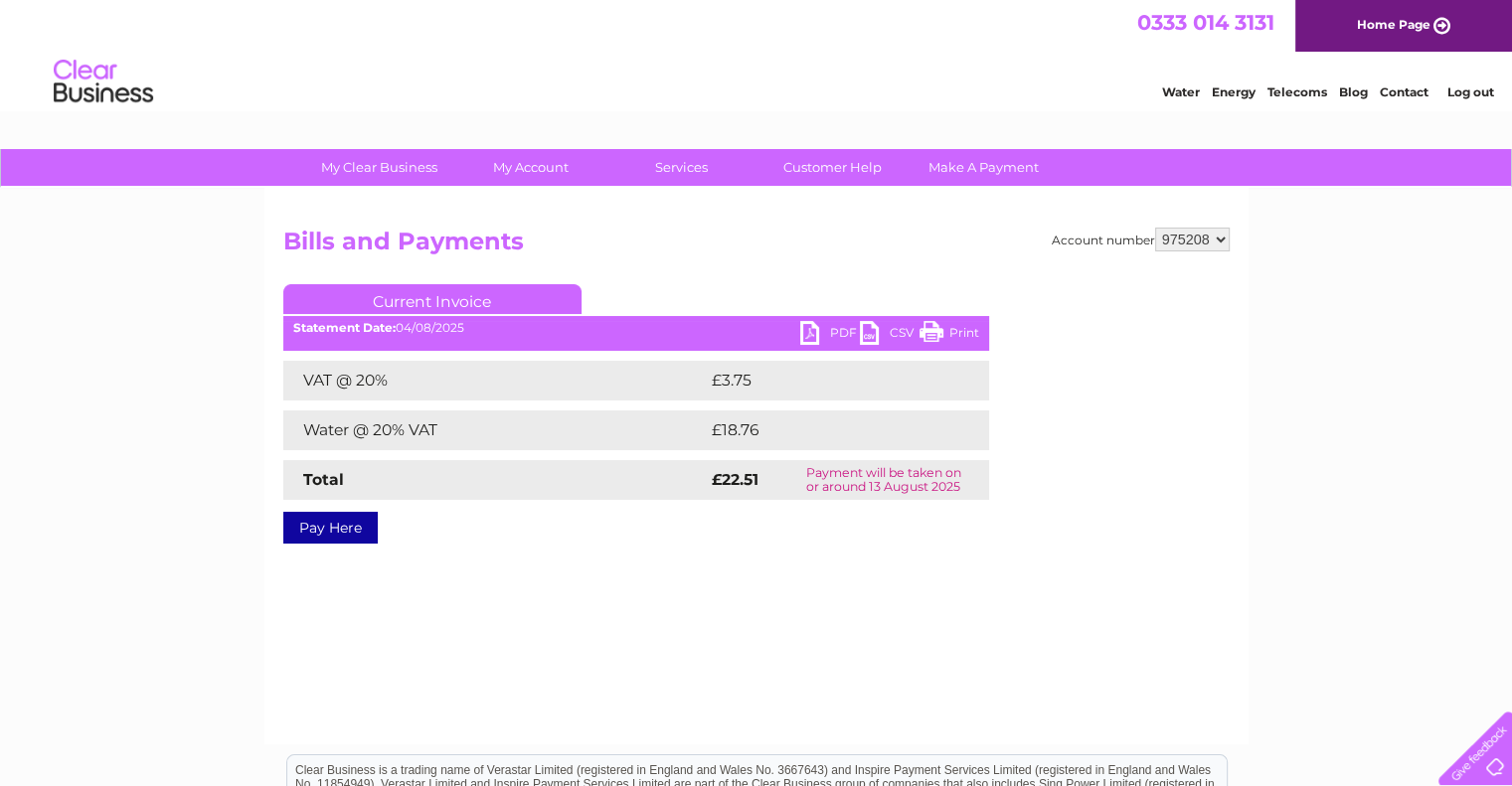scroll, scrollTop: 0, scrollLeft: 0, axis: both 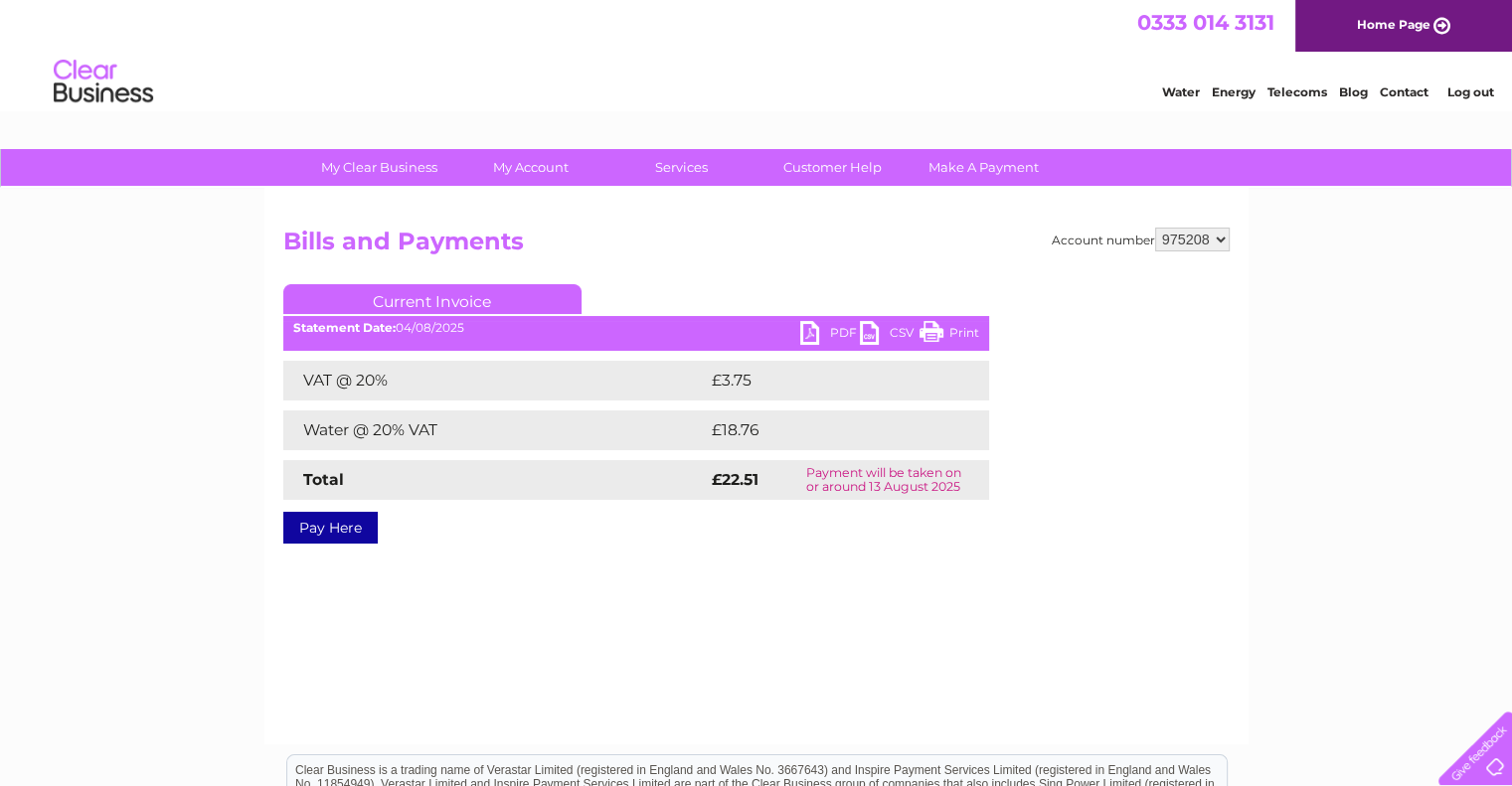 click on "PDF" at bounding box center [830, 335] 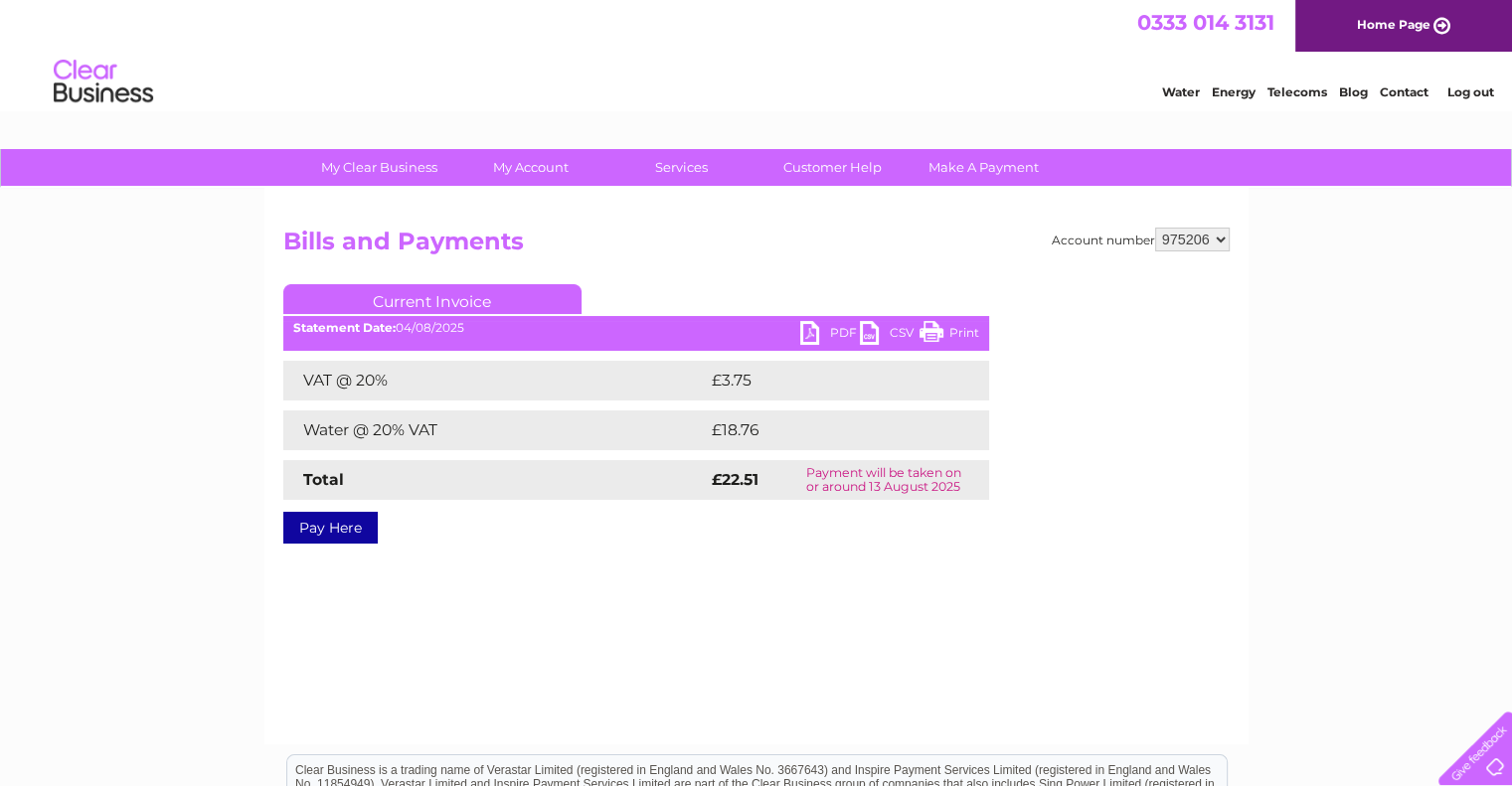 click on "975206
975208
994543" at bounding box center (1192, 239) 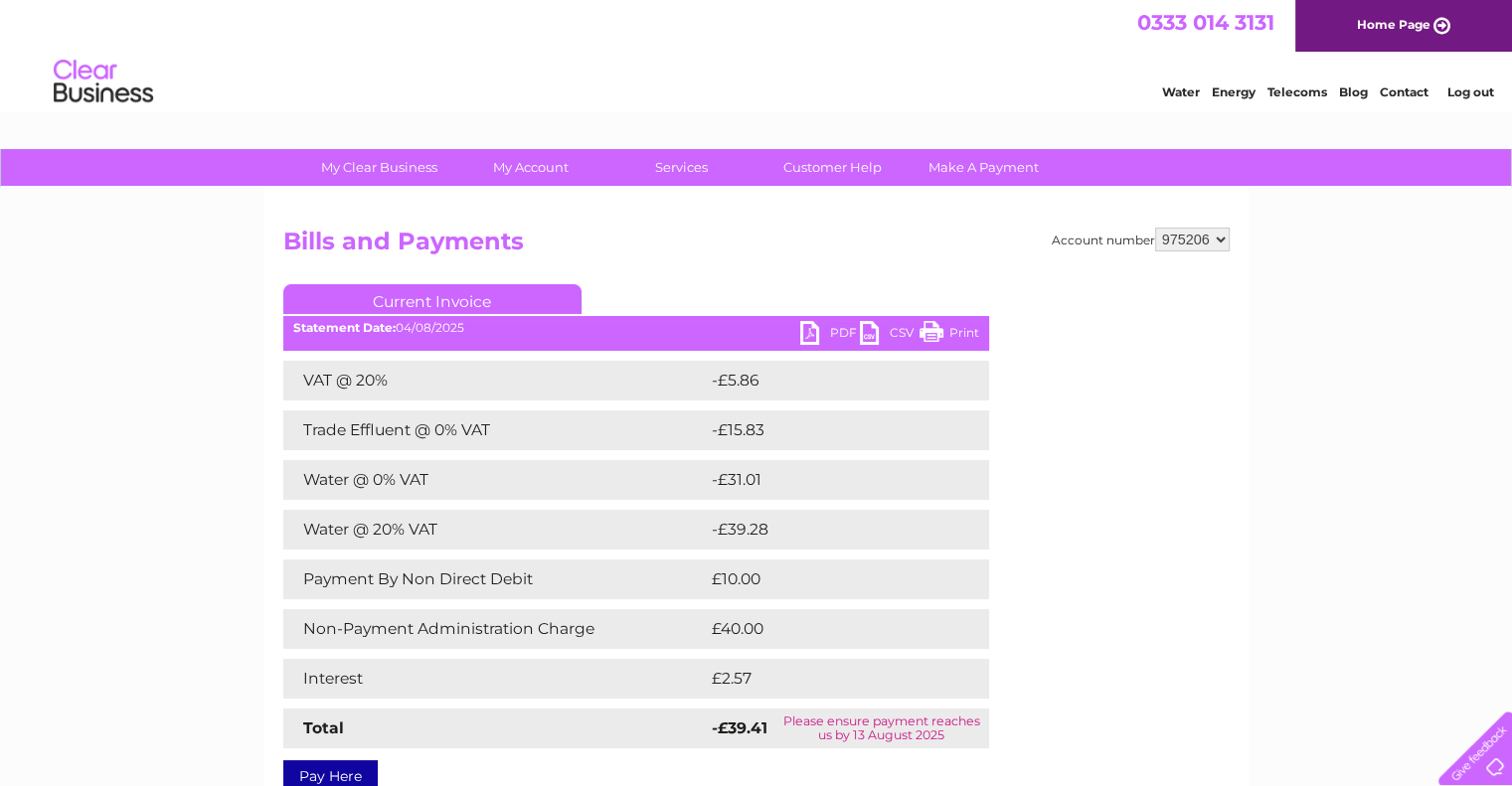 scroll, scrollTop: 0, scrollLeft: 0, axis: both 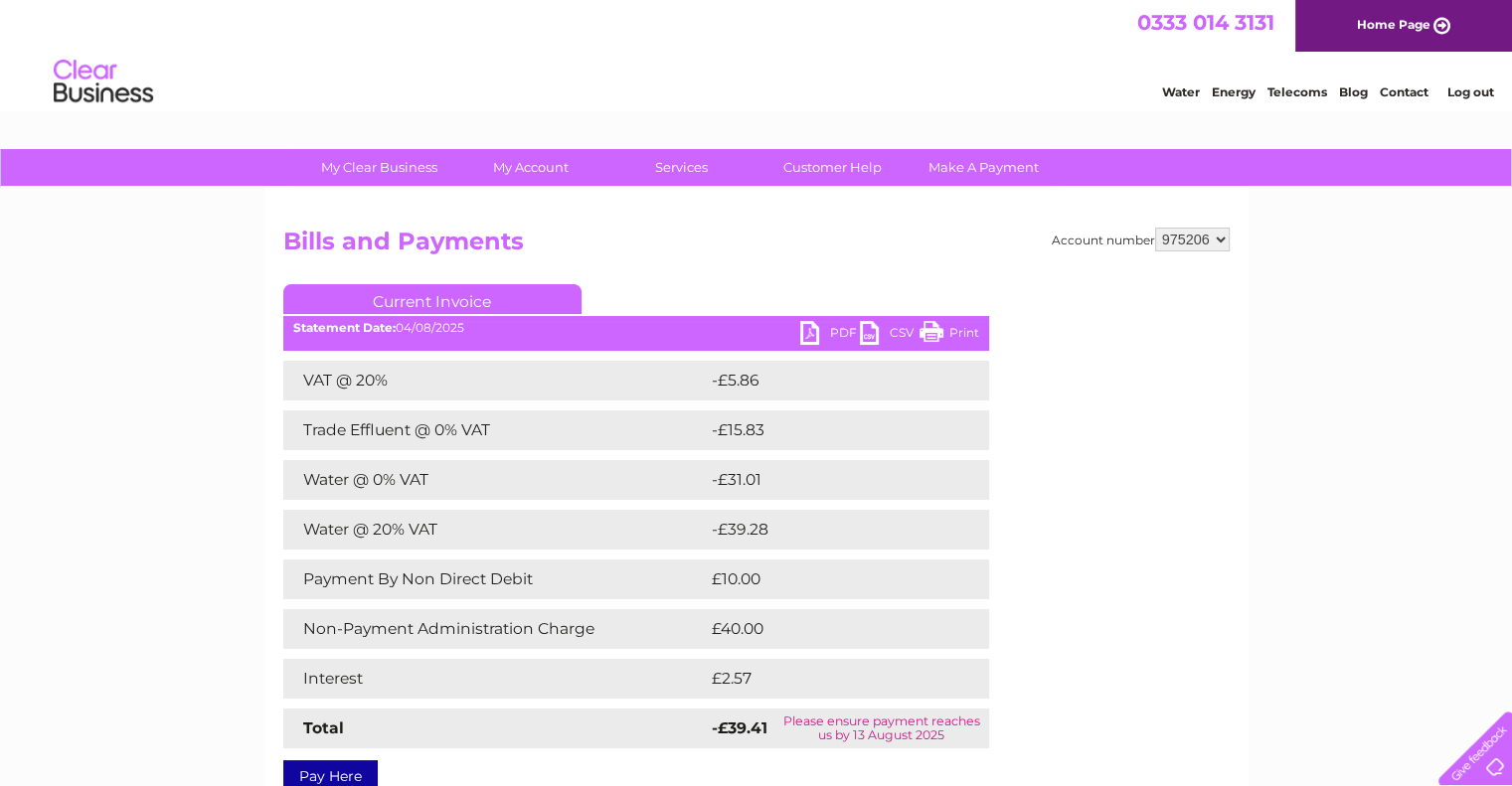 click on "975206
975208
994543" at bounding box center (1192, 239) 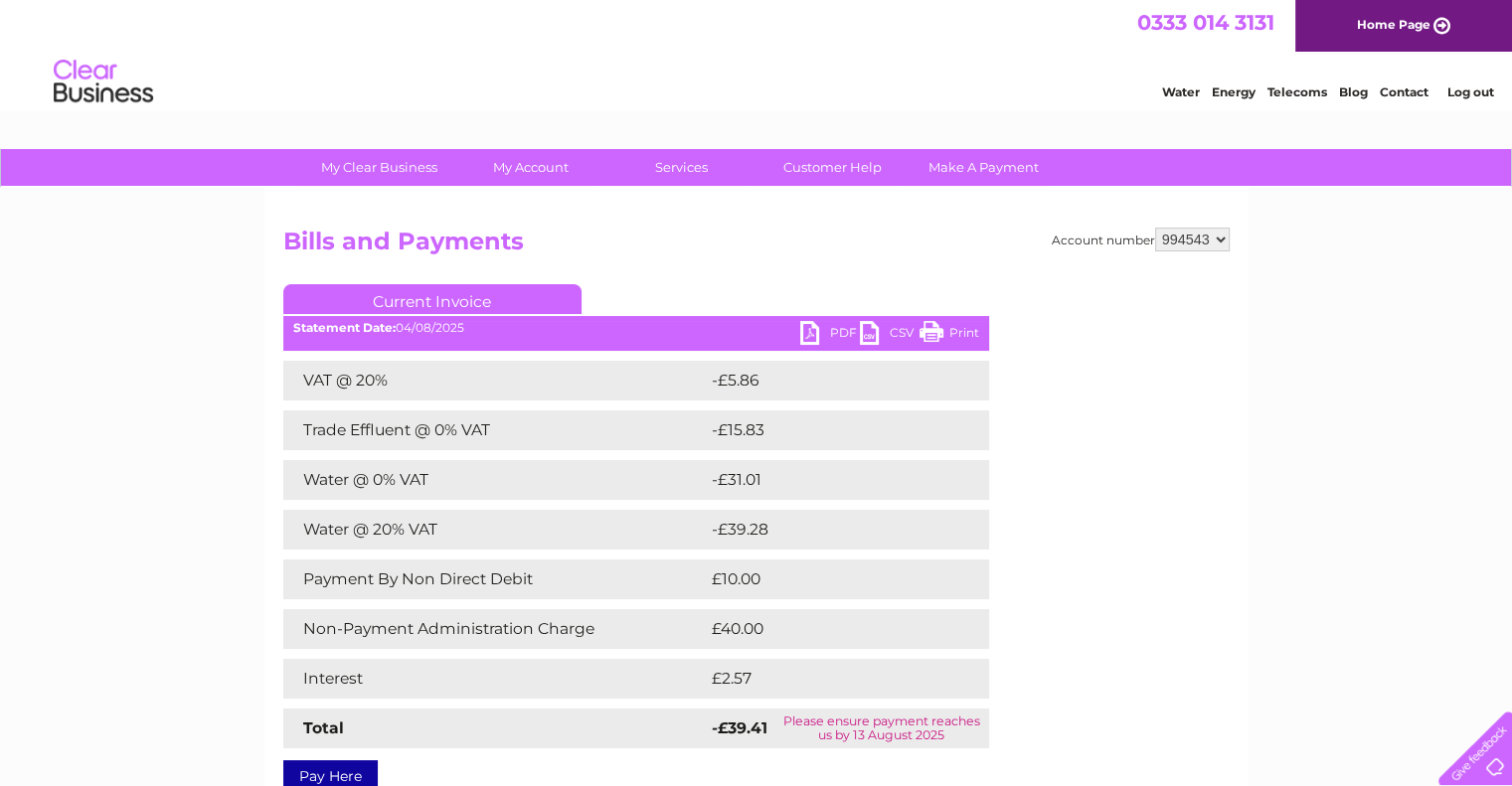 click on "975206
975208
994543" at bounding box center [1192, 239] 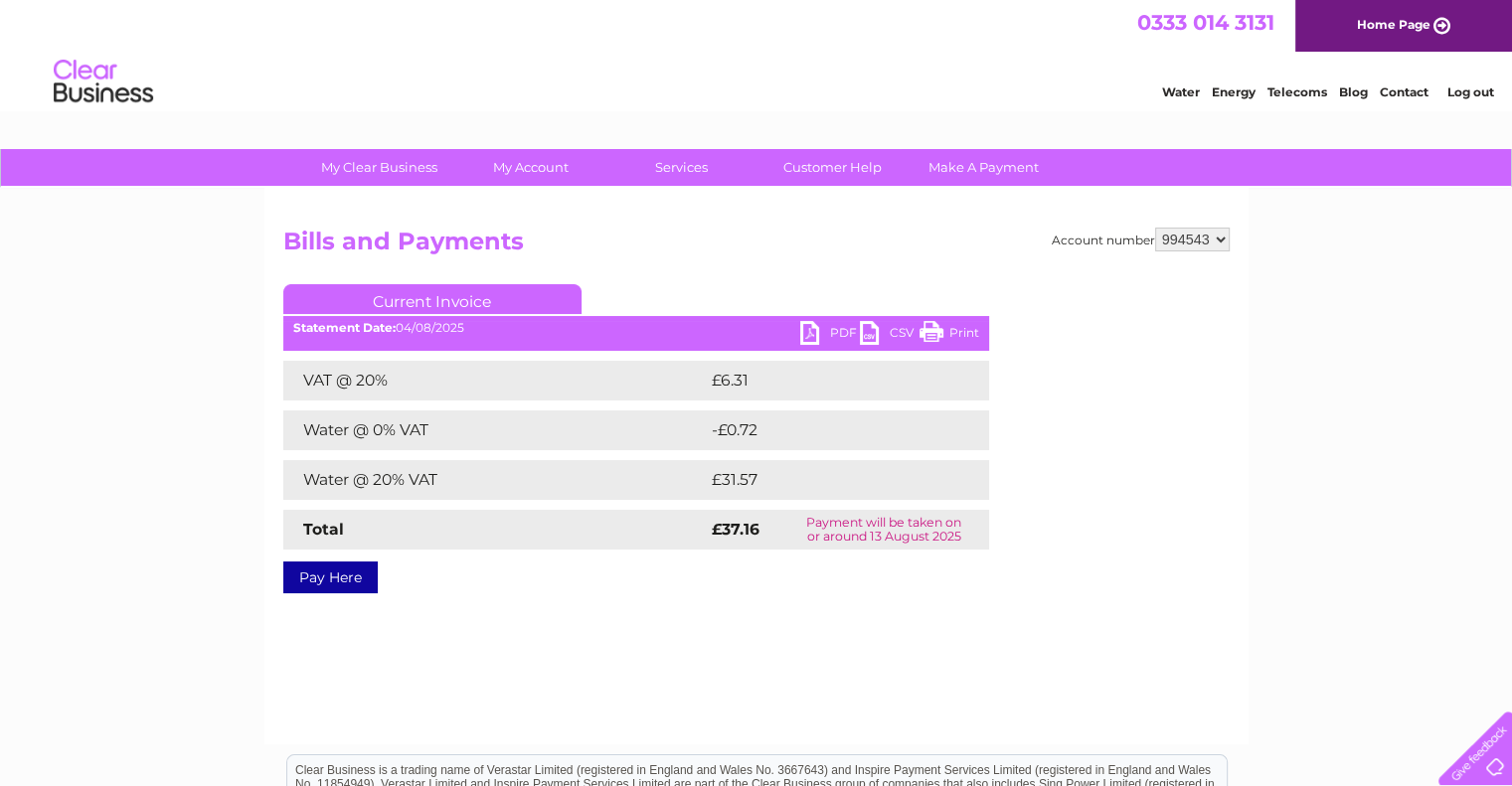 scroll, scrollTop: 0, scrollLeft: 0, axis: both 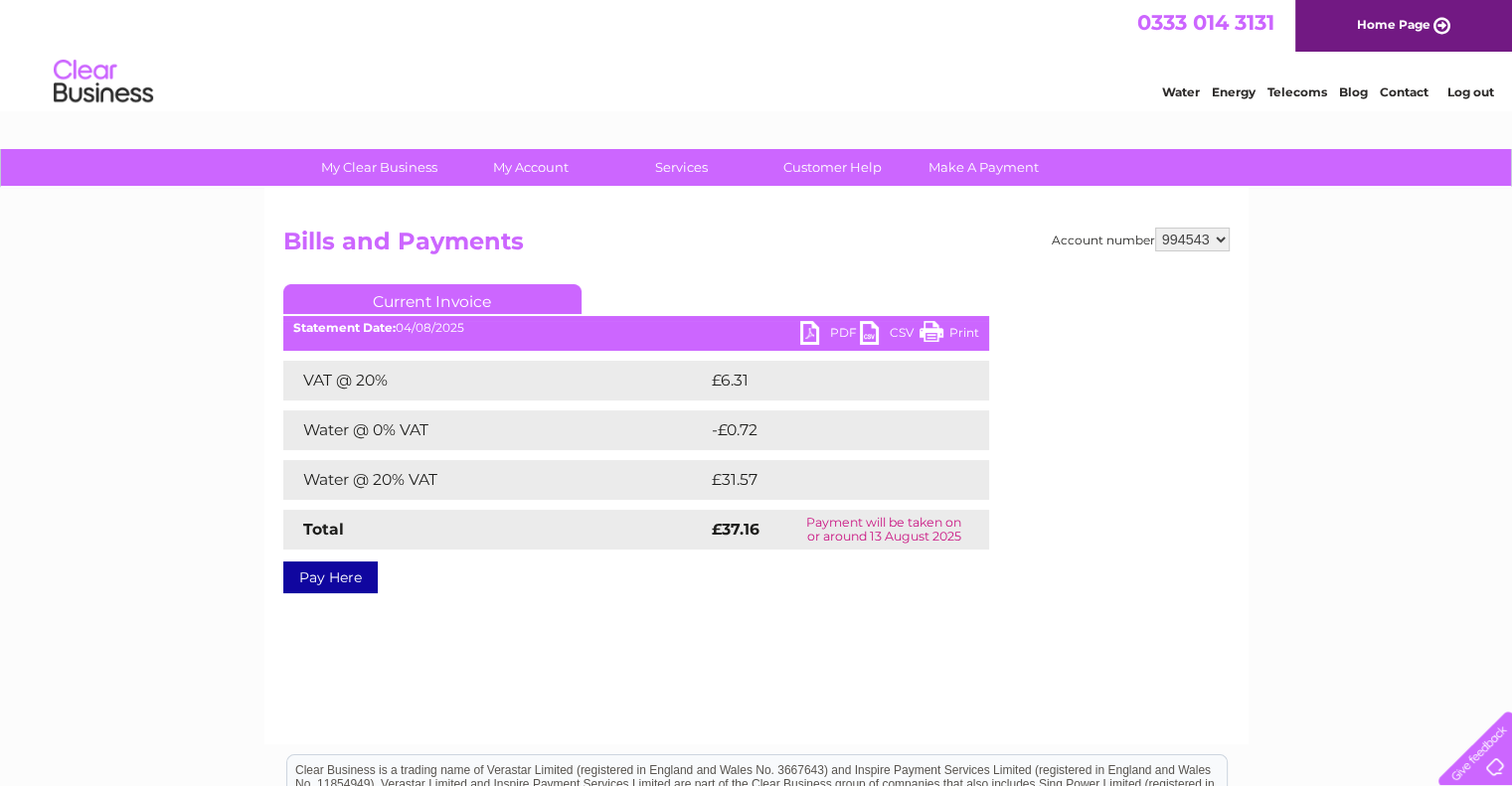 click on "PDF" at bounding box center (830, 335) 